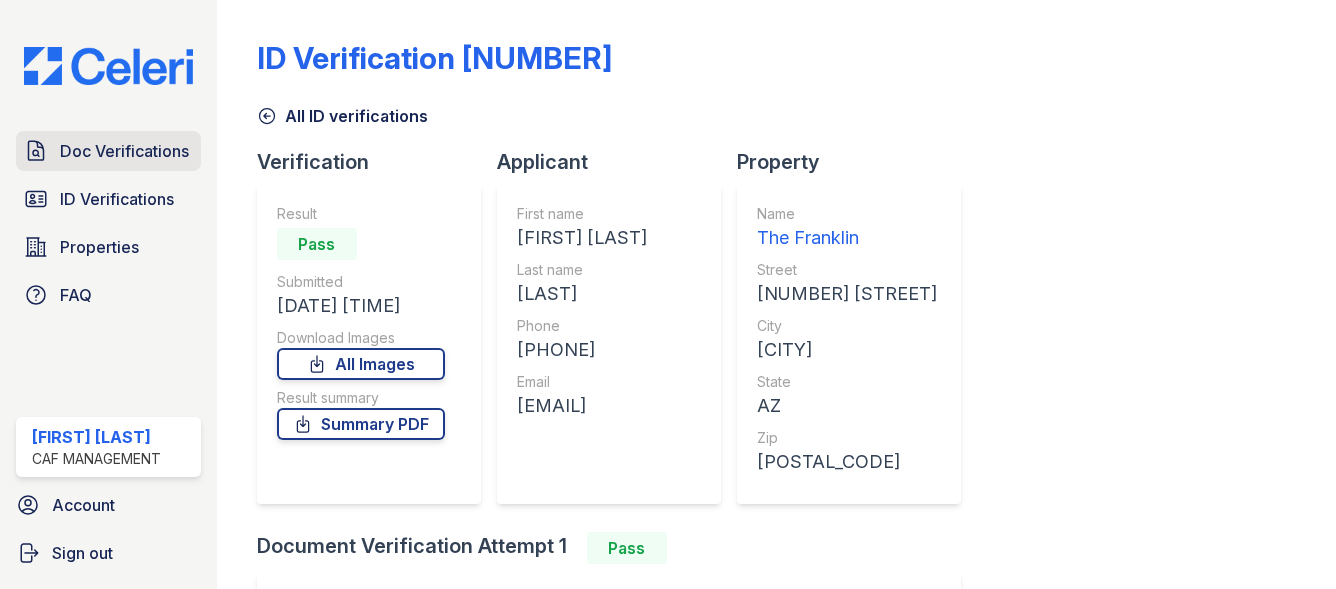 scroll, scrollTop: 0, scrollLeft: 0, axis: both 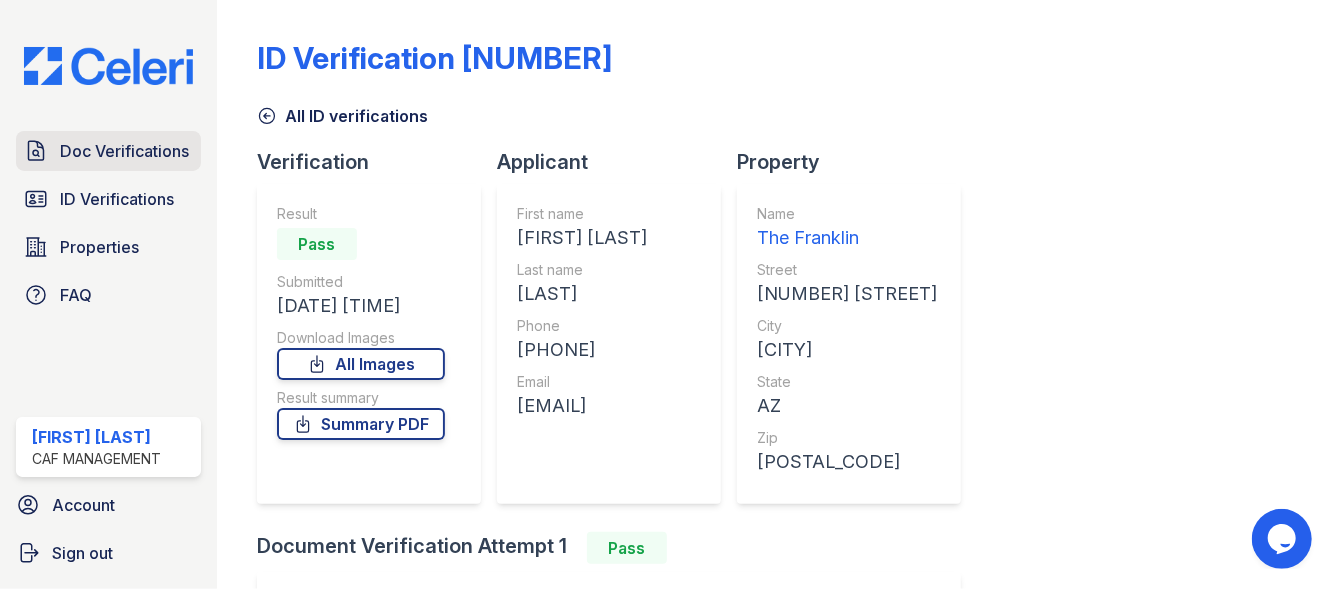 click on "Doc Verifications" at bounding box center [124, 151] 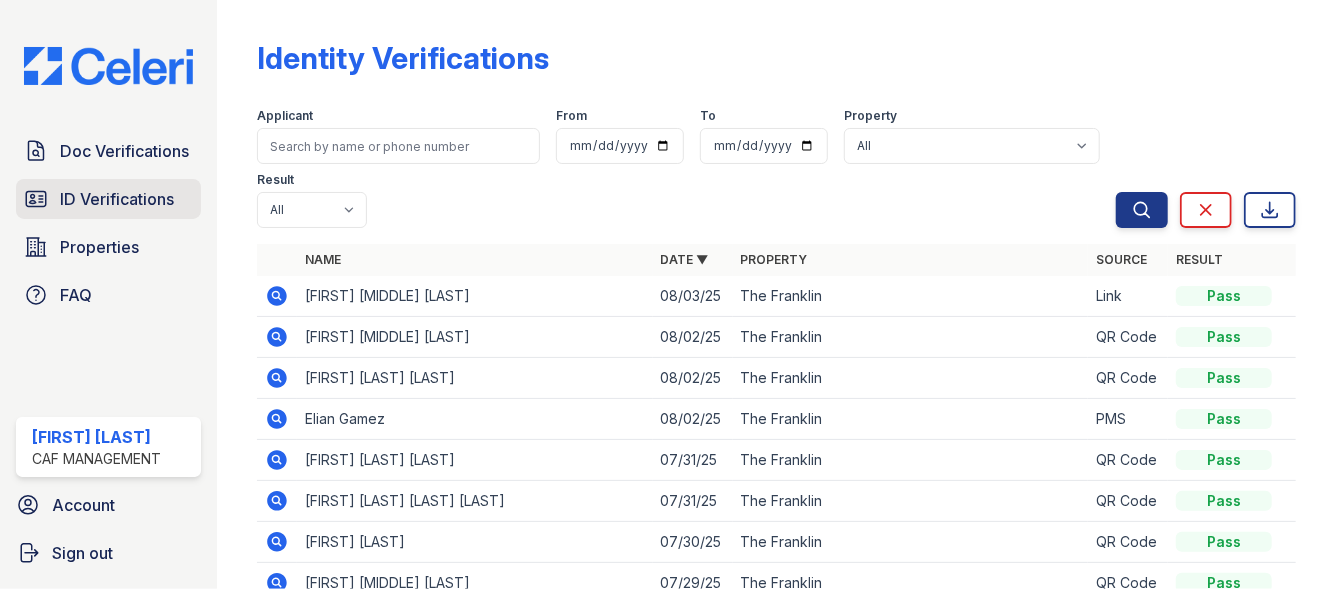 click on "ID Verifications" at bounding box center (117, 199) 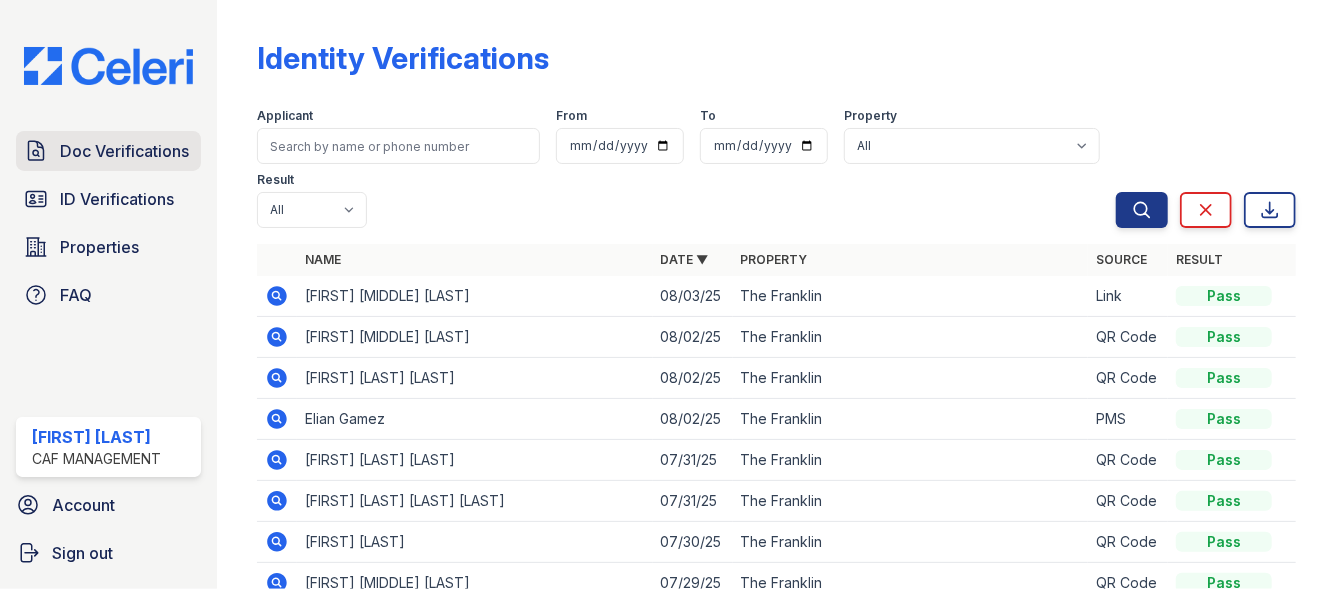 click on "Doc Verifications" at bounding box center [124, 151] 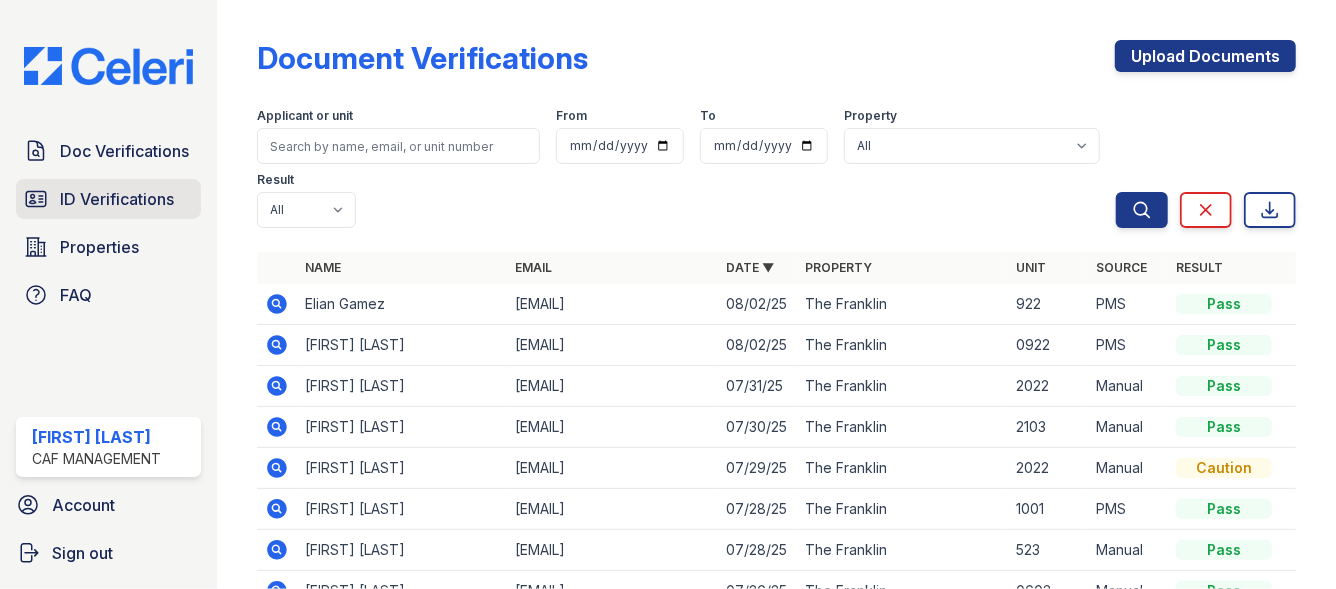 click on "ID Verifications" at bounding box center [117, 199] 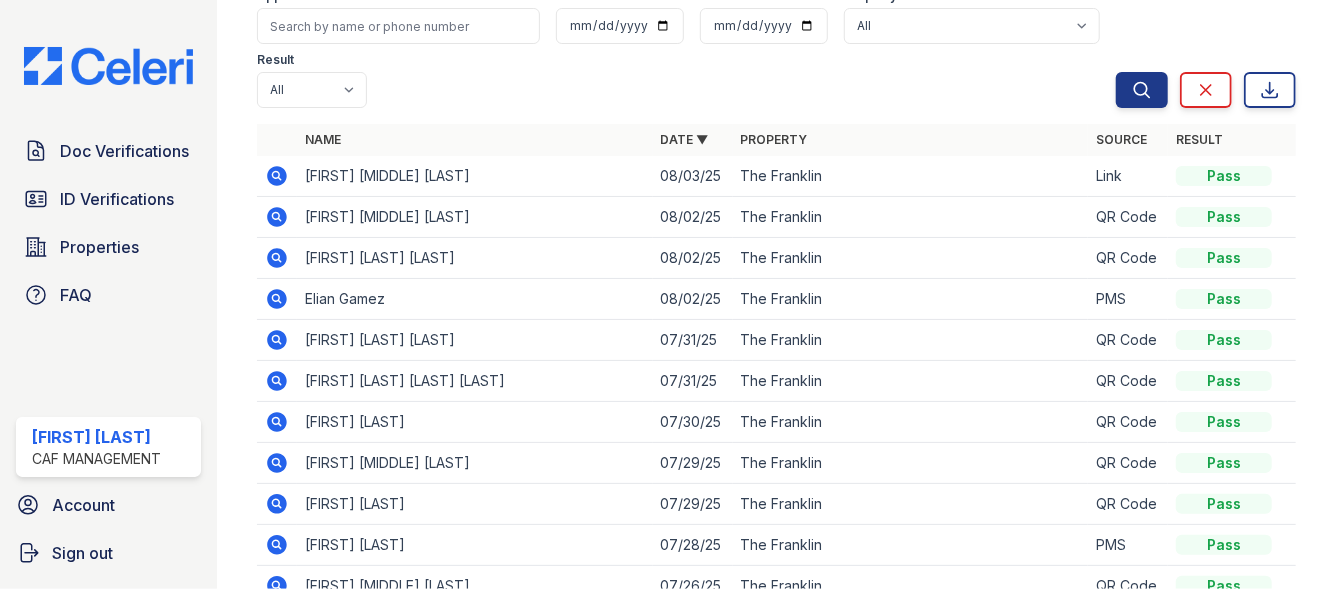 scroll, scrollTop: 121, scrollLeft: 0, axis: vertical 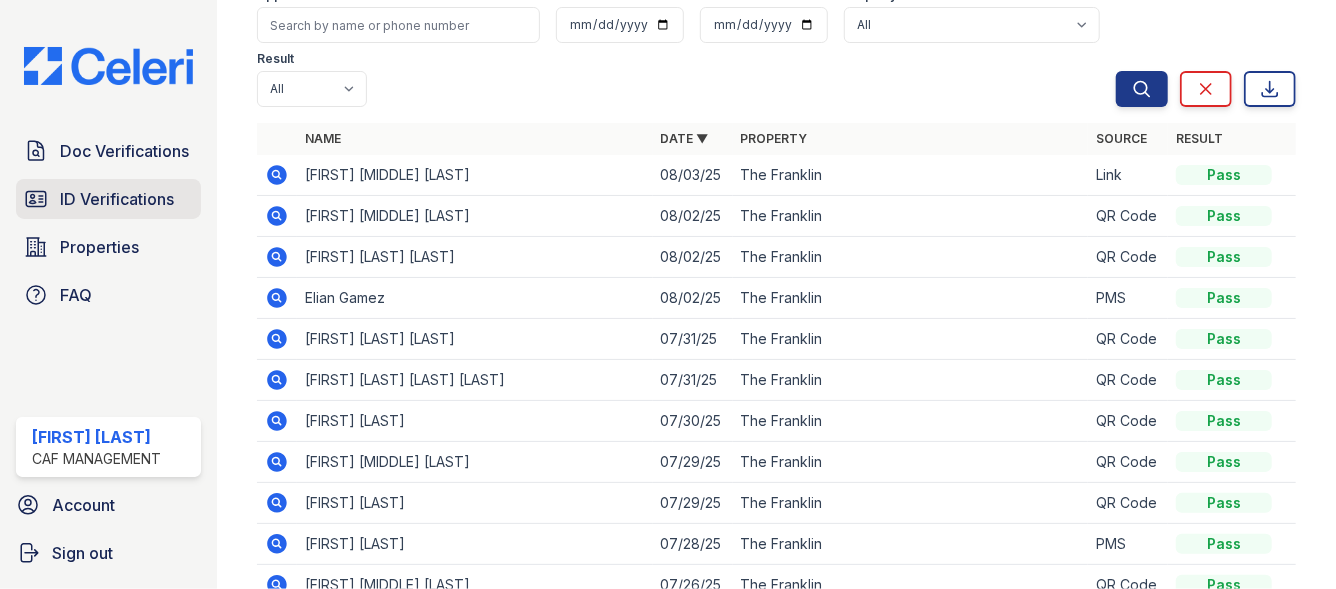 click on "ID Verifications" at bounding box center (117, 199) 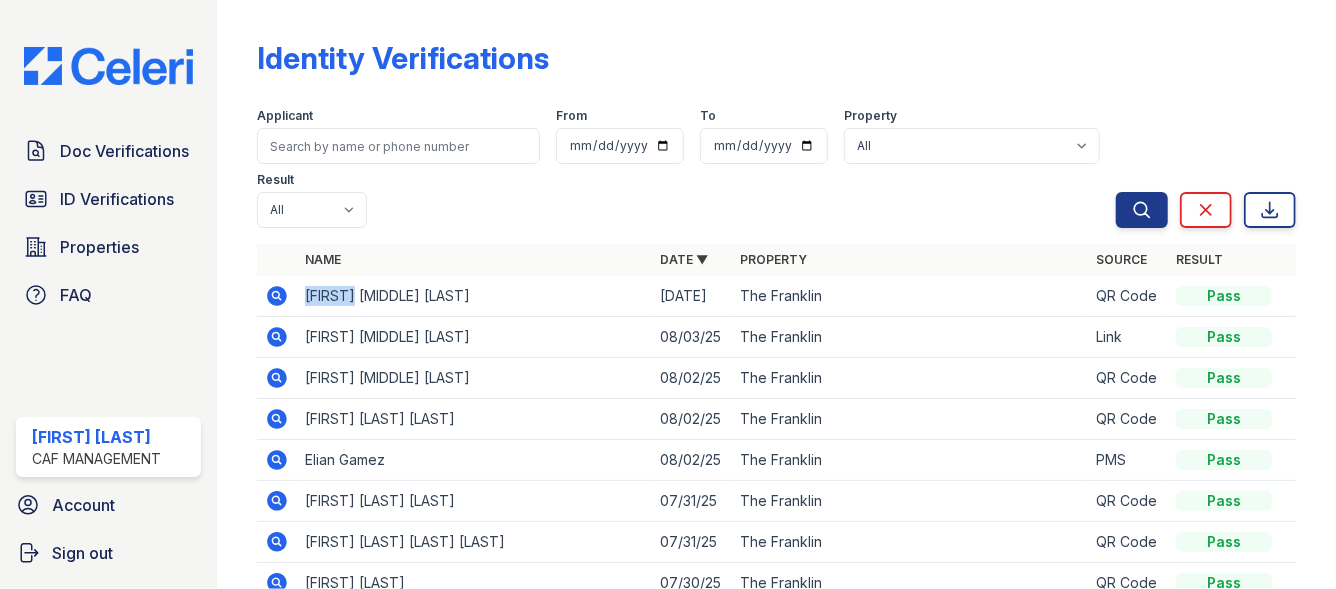 drag, startPoint x: 305, startPoint y: 297, endPoint x: 365, endPoint y: 288, distance: 60.671246 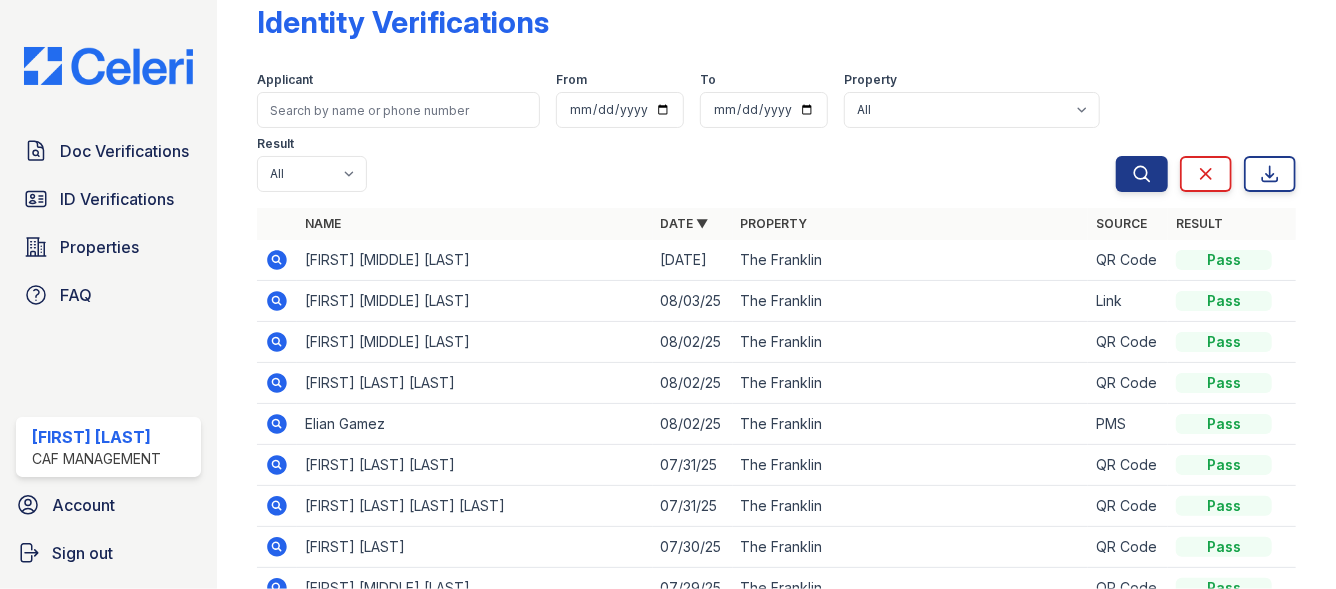 scroll, scrollTop: 41, scrollLeft: 0, axis: vertical 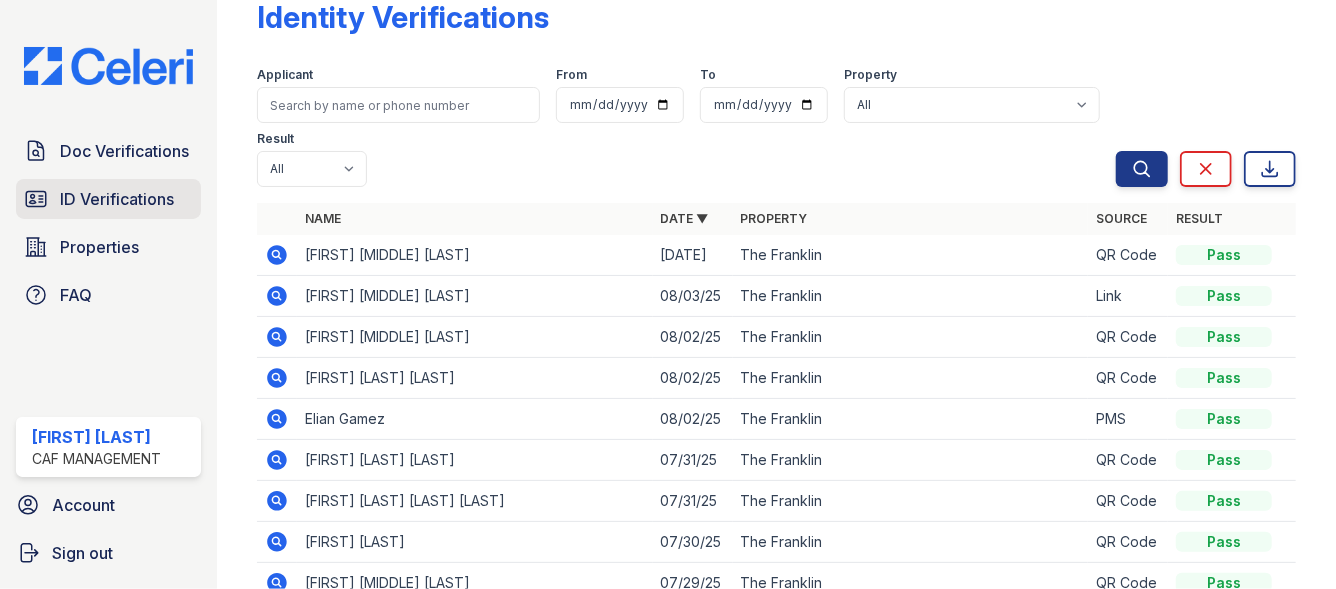 click on "ID Verifications" at bounding box center (117, 199) 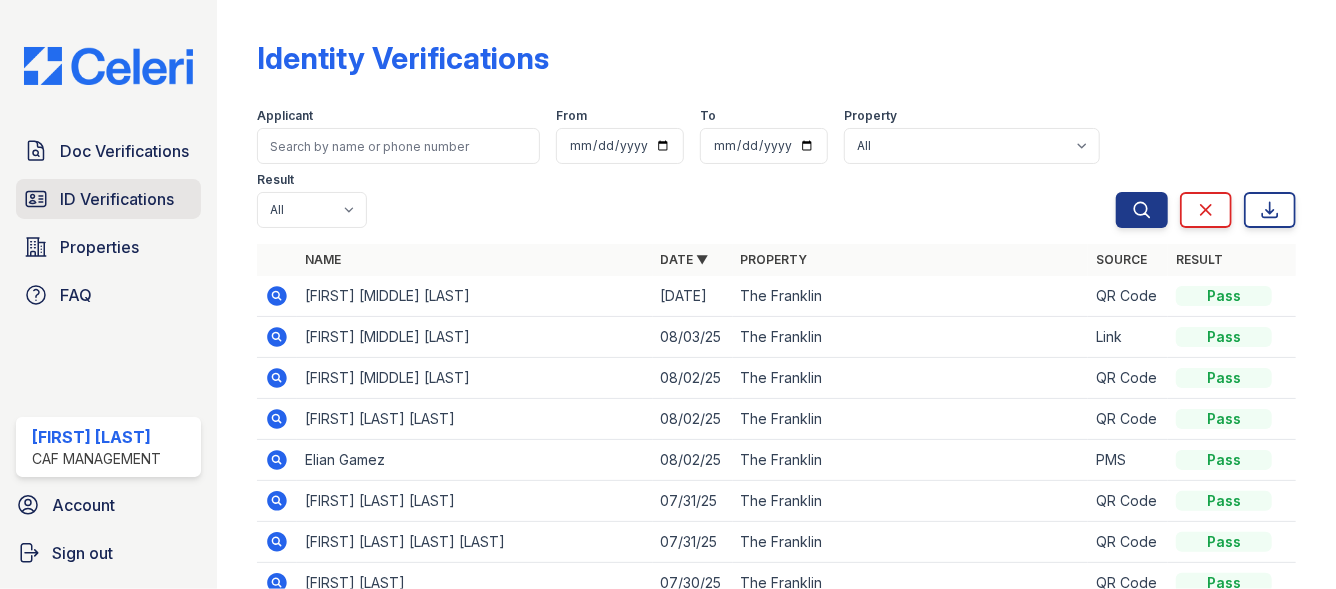 click on "ID Verifications" at bounding box center [117, 199] 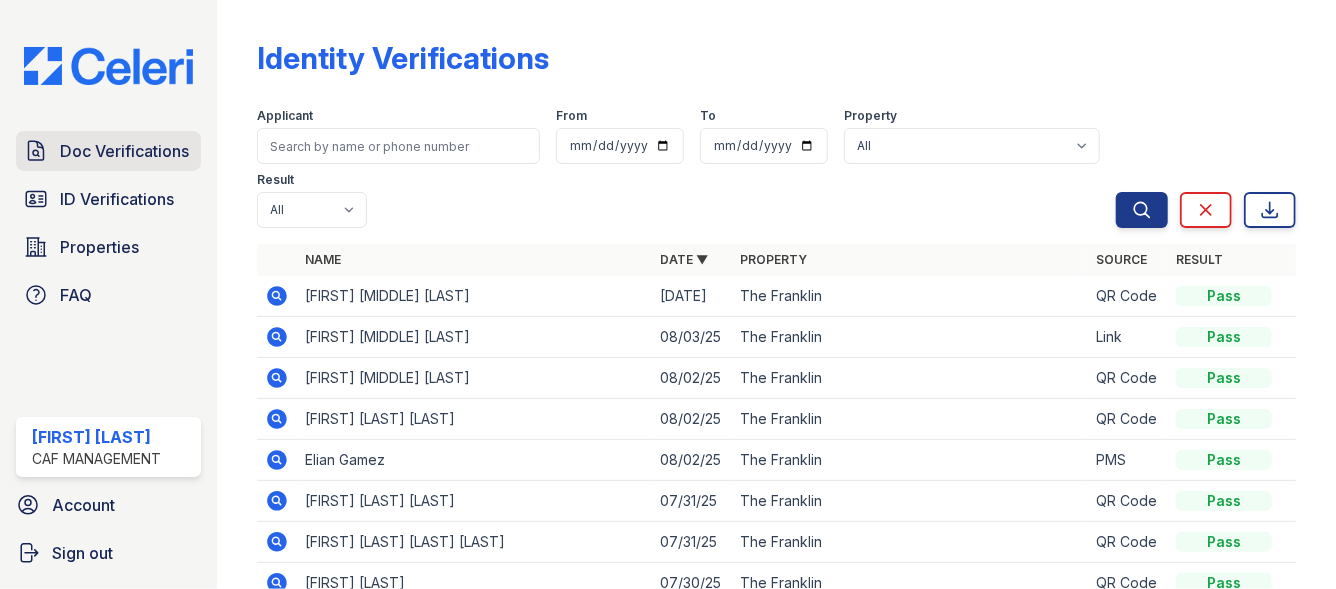 click on "Doc Verifications" at bounding box center [124, 151] 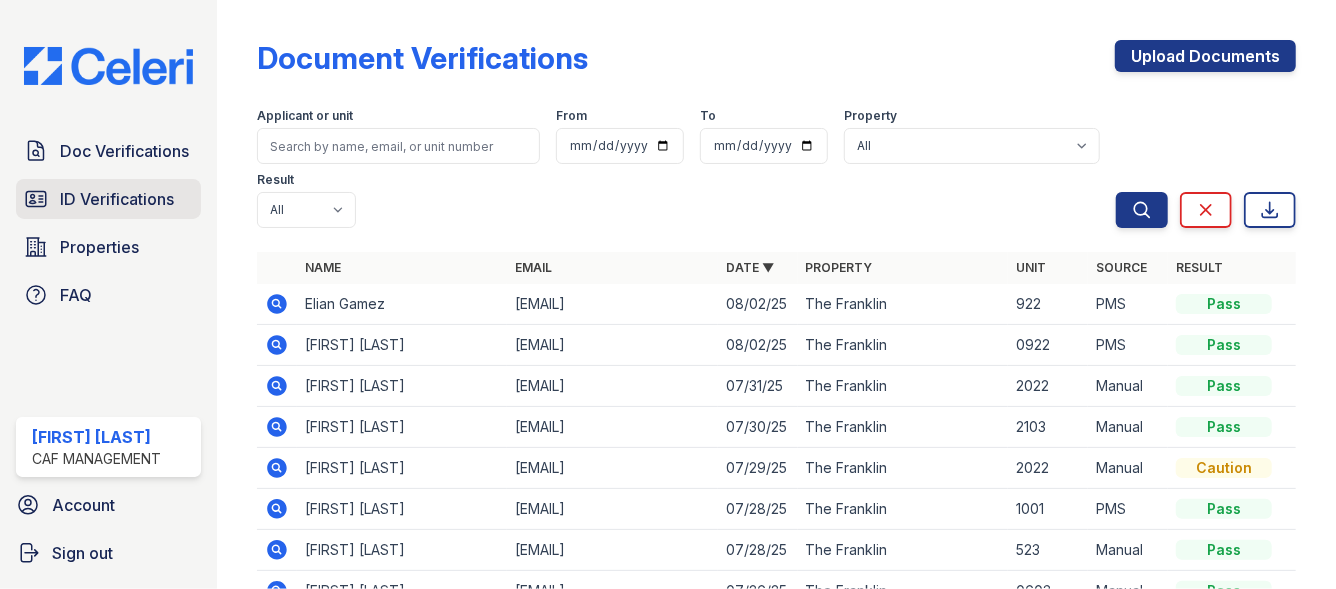 click on "ID Verifications" at bounding box center [108, 199] 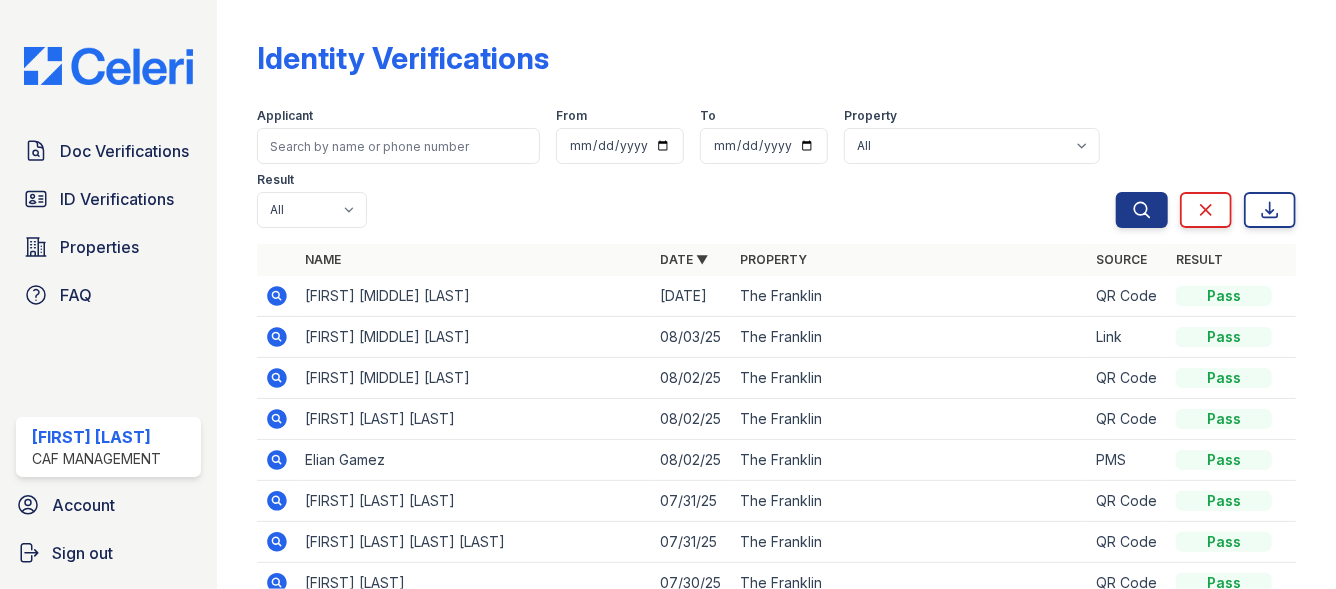 click 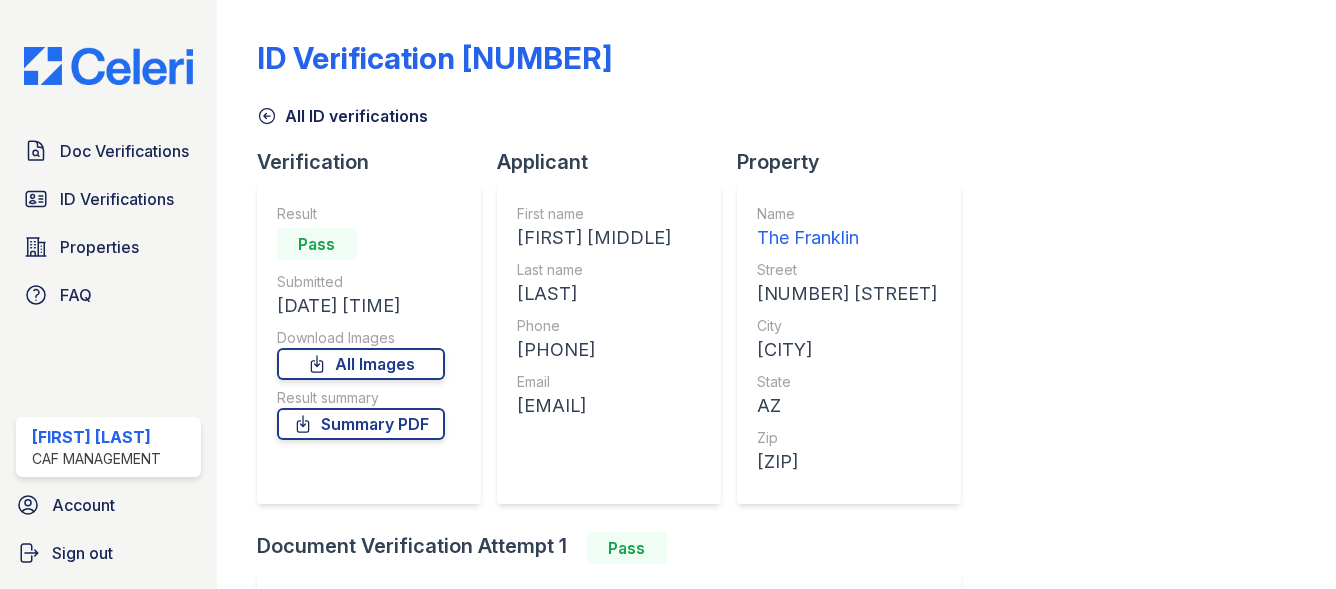 scroll, scrollTop: 0, scrollLeft: 0, axis: both 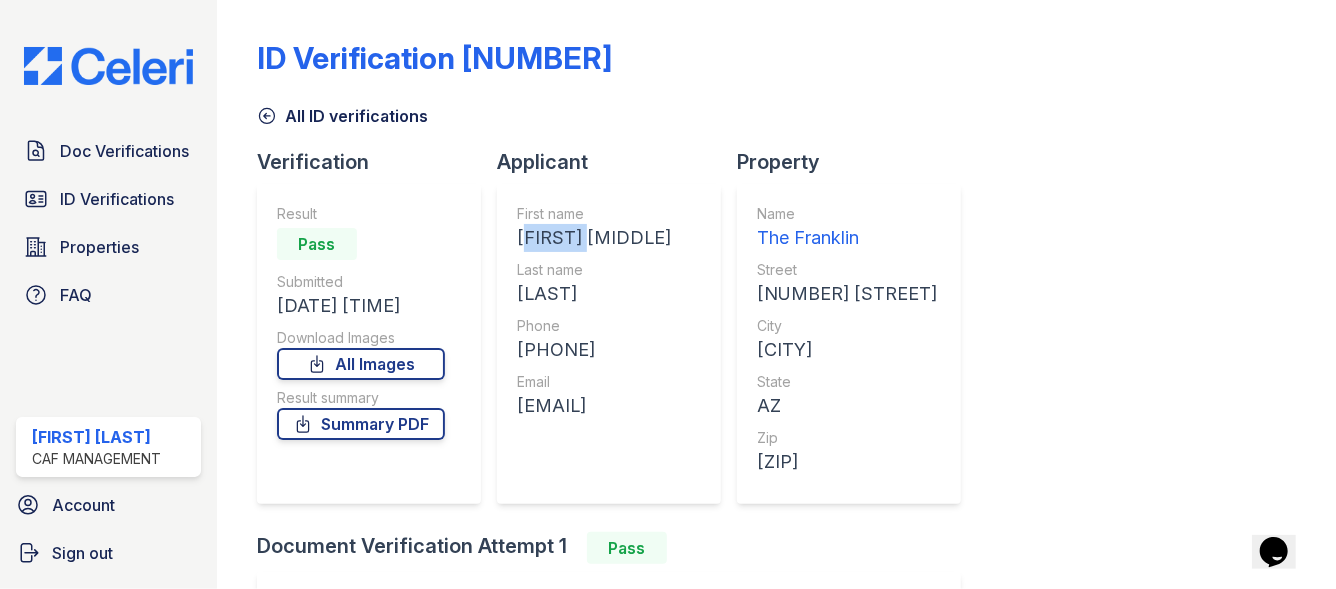 drag, startPoint x: 523, startPoint y: 233, endPoint x: 599, endPoint y: 235, distance: 76.02631 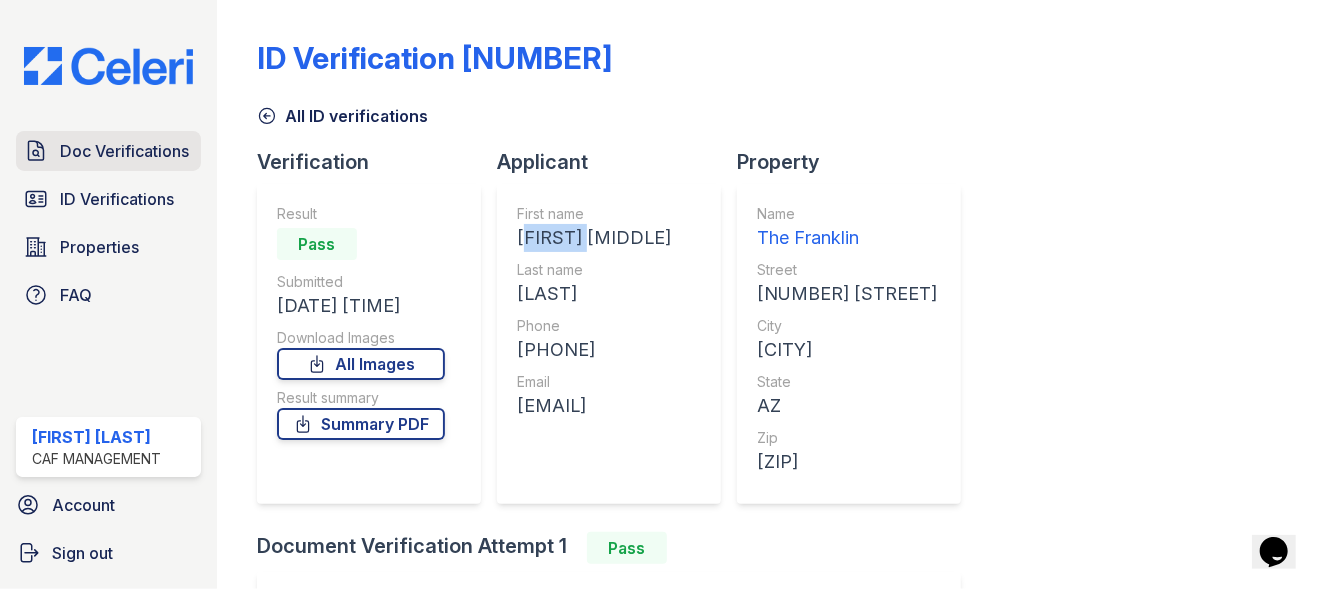 click on "Doc Verifications" at bounding box center [124, 151] 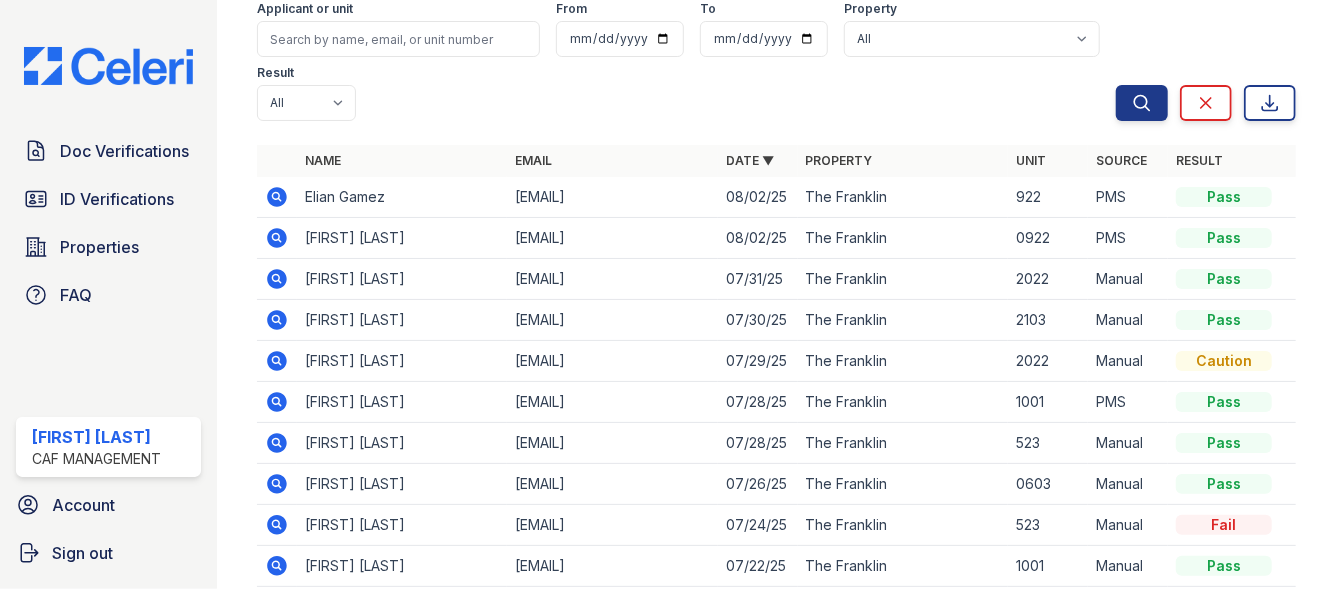scroll, scrollTop: 109, scrollLeft: 0, axis: vertical 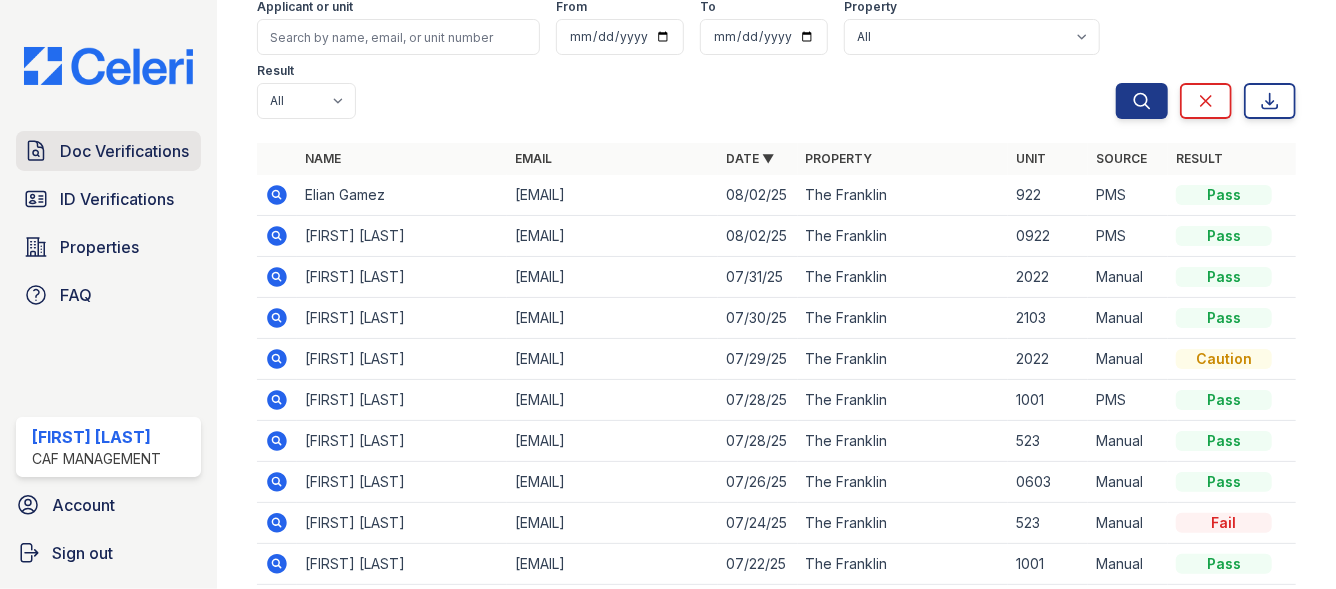 click on "Doc Verifications" at bounding box center [124, 151] 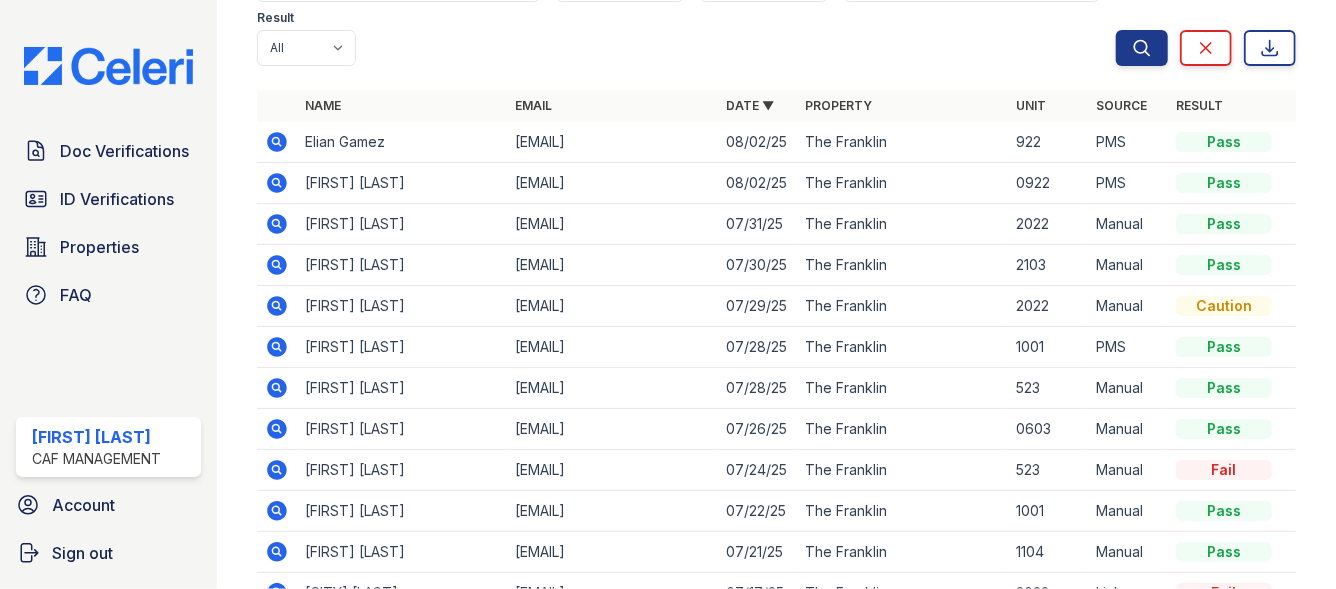 scroll, scrollTop: 155, scrollLeft: 0, axis: vertical 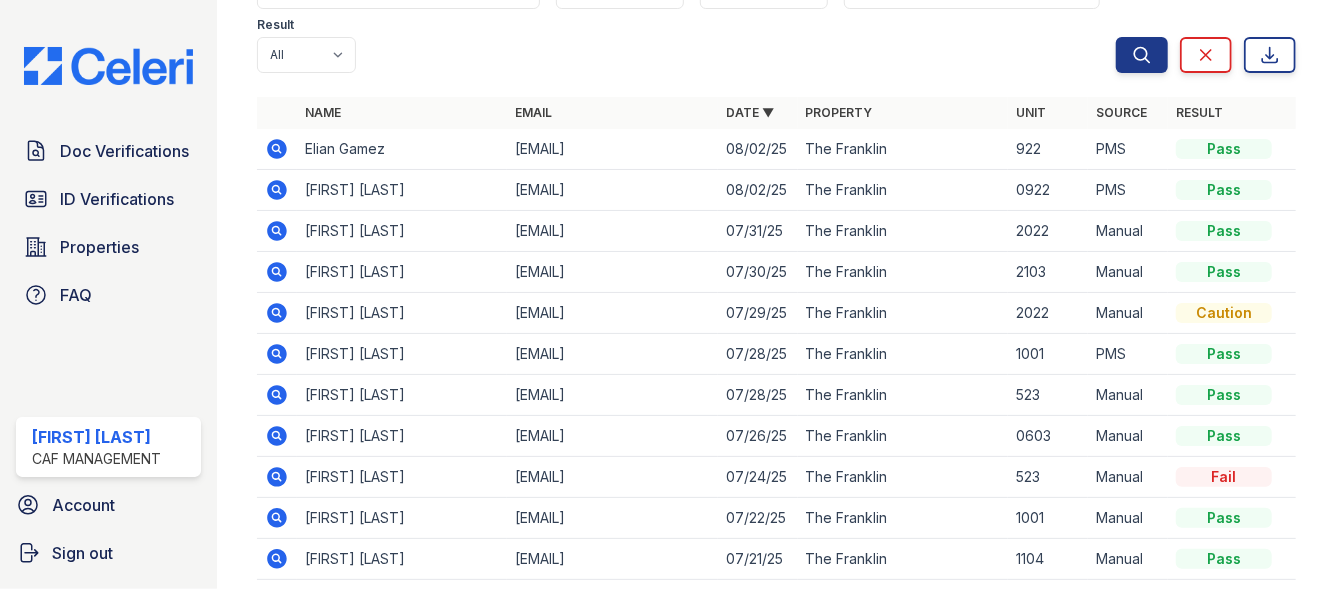 click 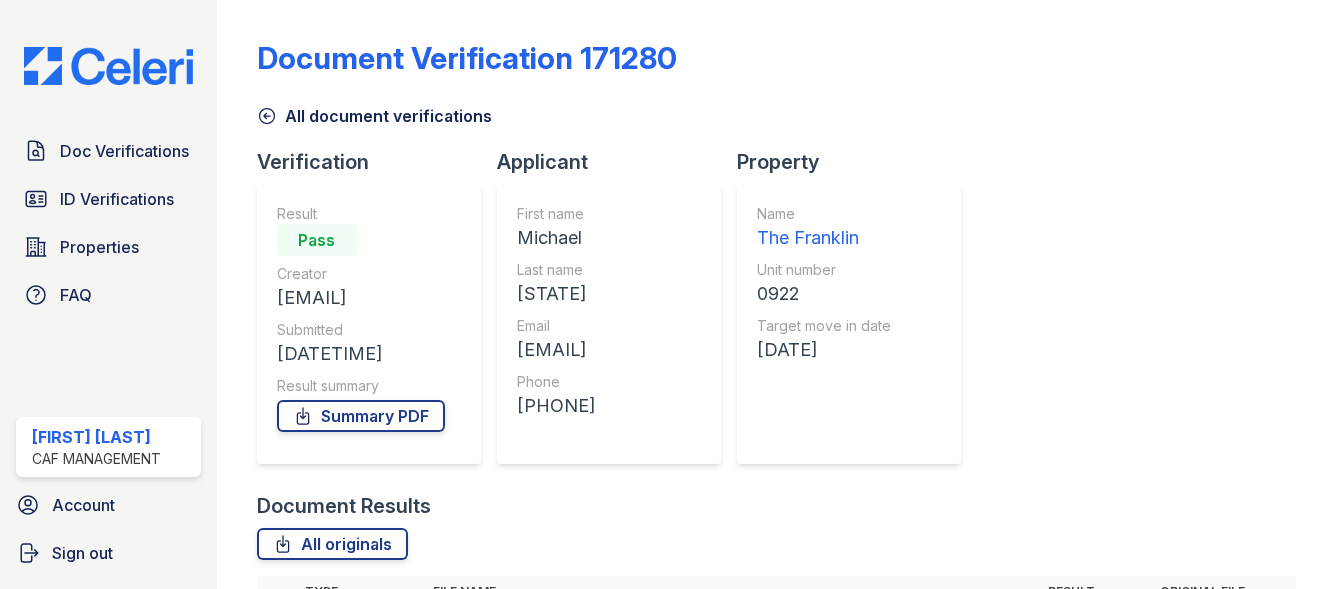 scroll, scrollTop: 0, scrollLeft: 0, axis: both 